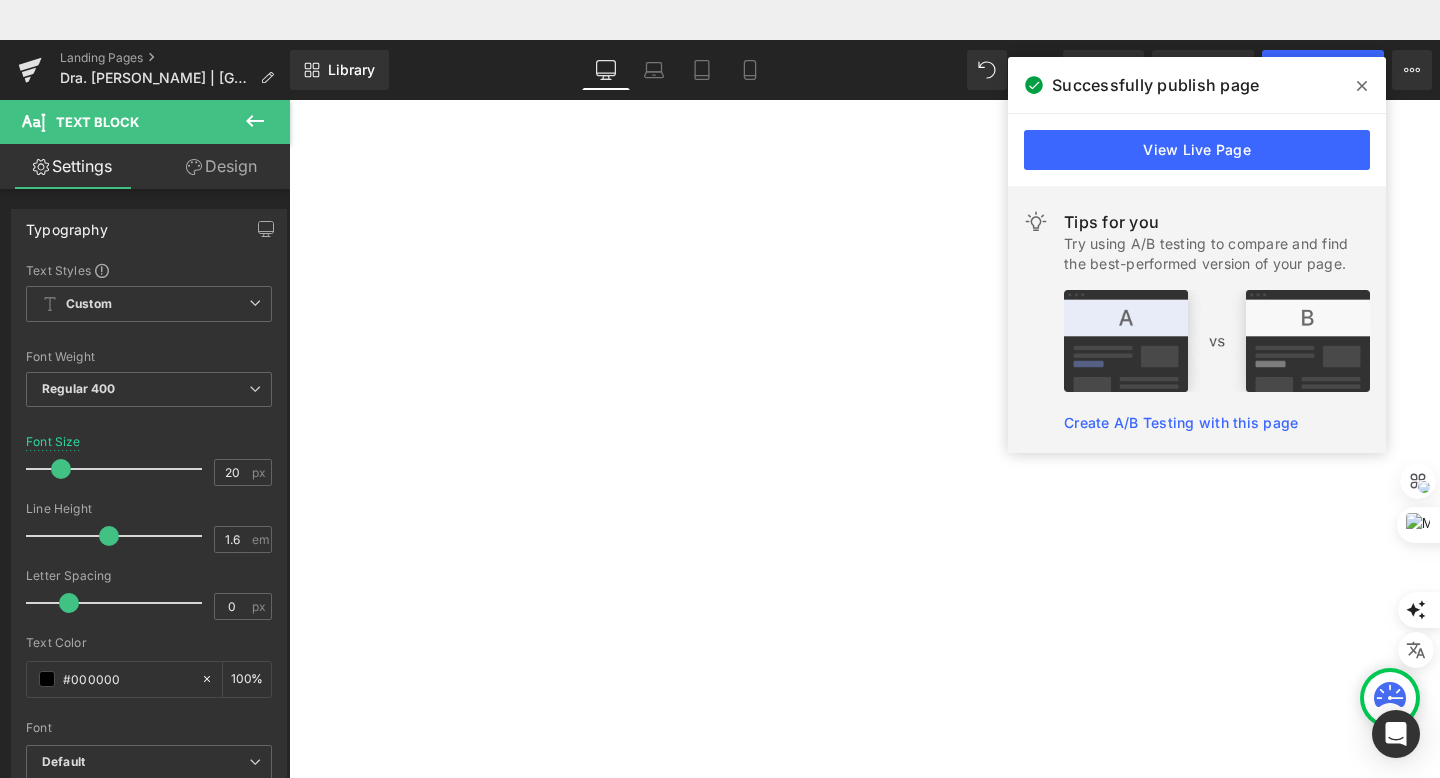 scroll, scrollTop: 891, scrollLeft: 0, axis: vertical 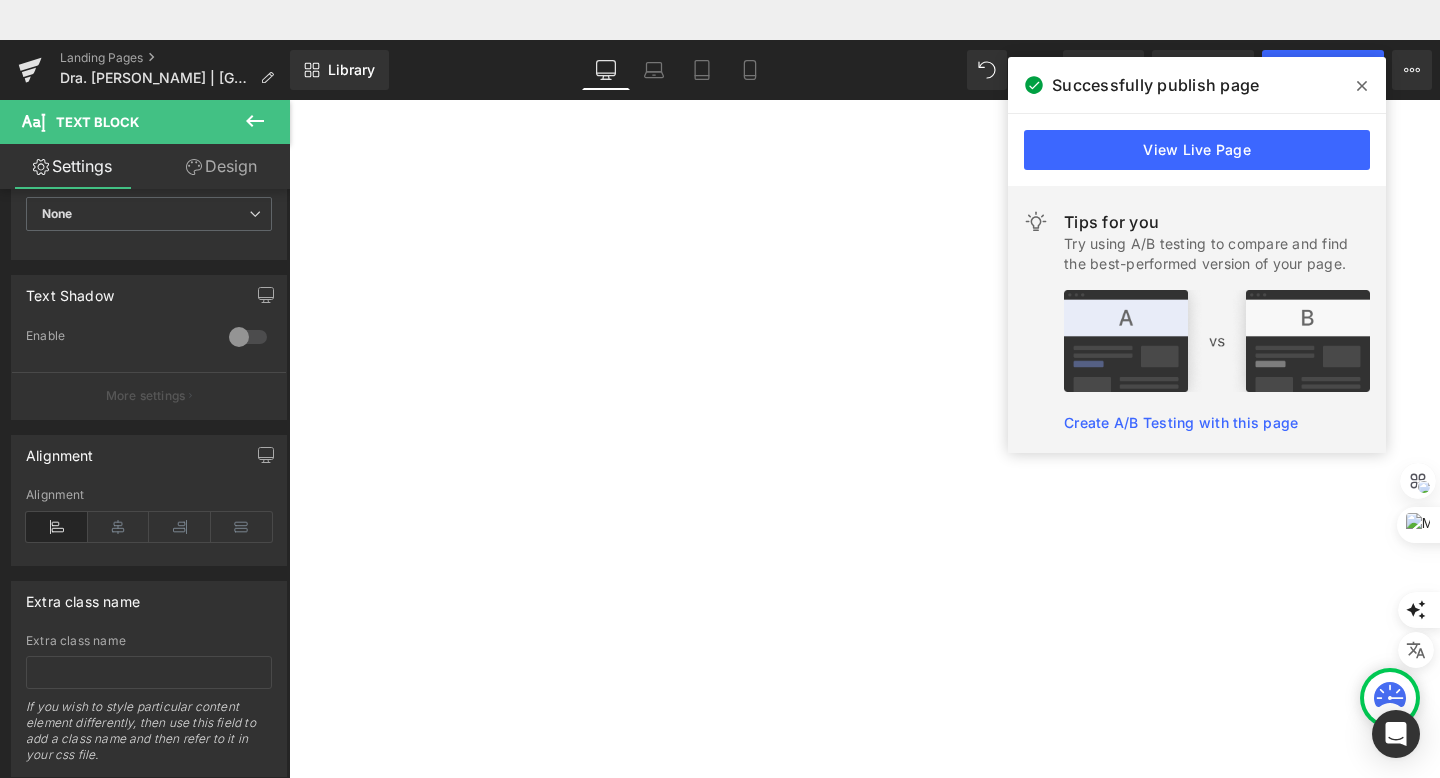 click on "Carousel" at bounding box center [289, 60] 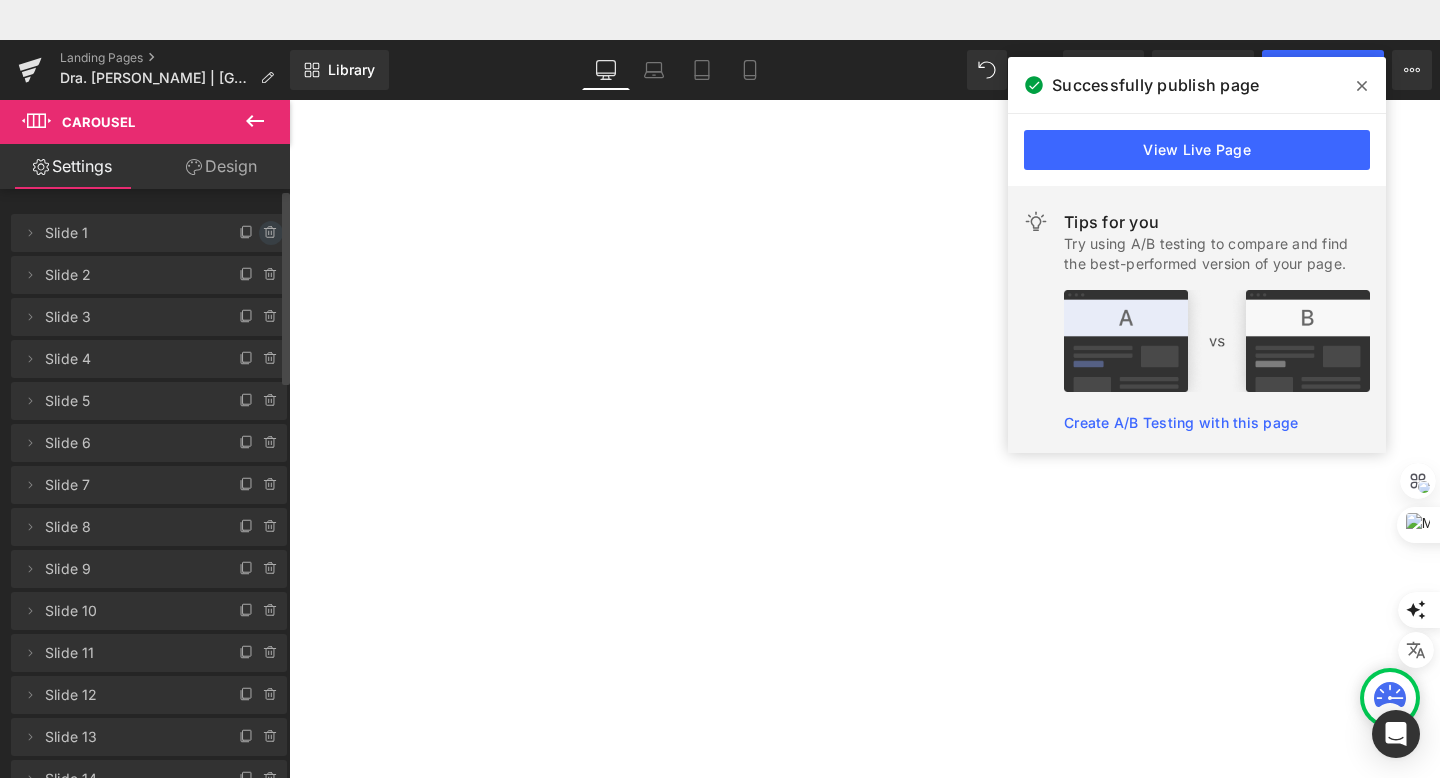 click at bounding box center [271, 233] 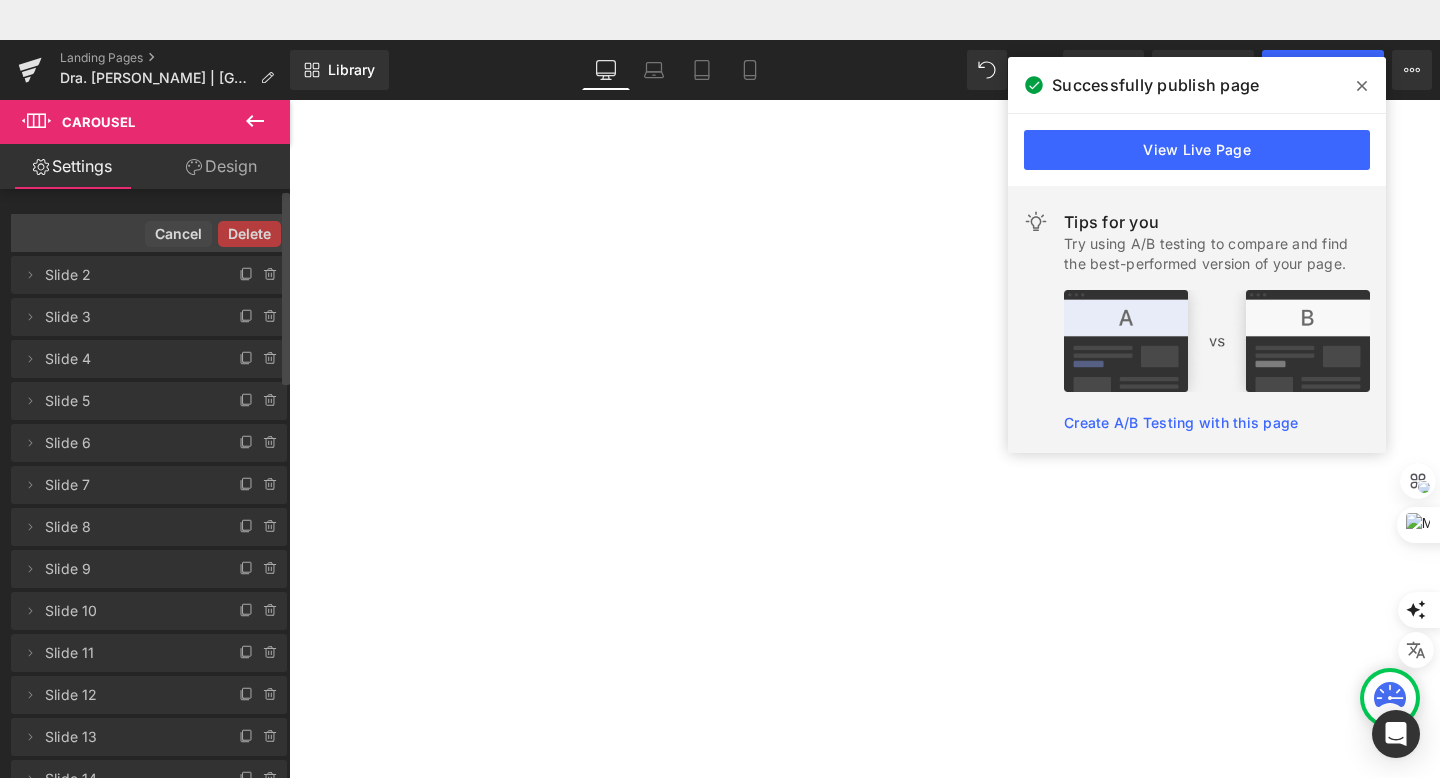 click on "Delete" at bounding box center [249, 234] 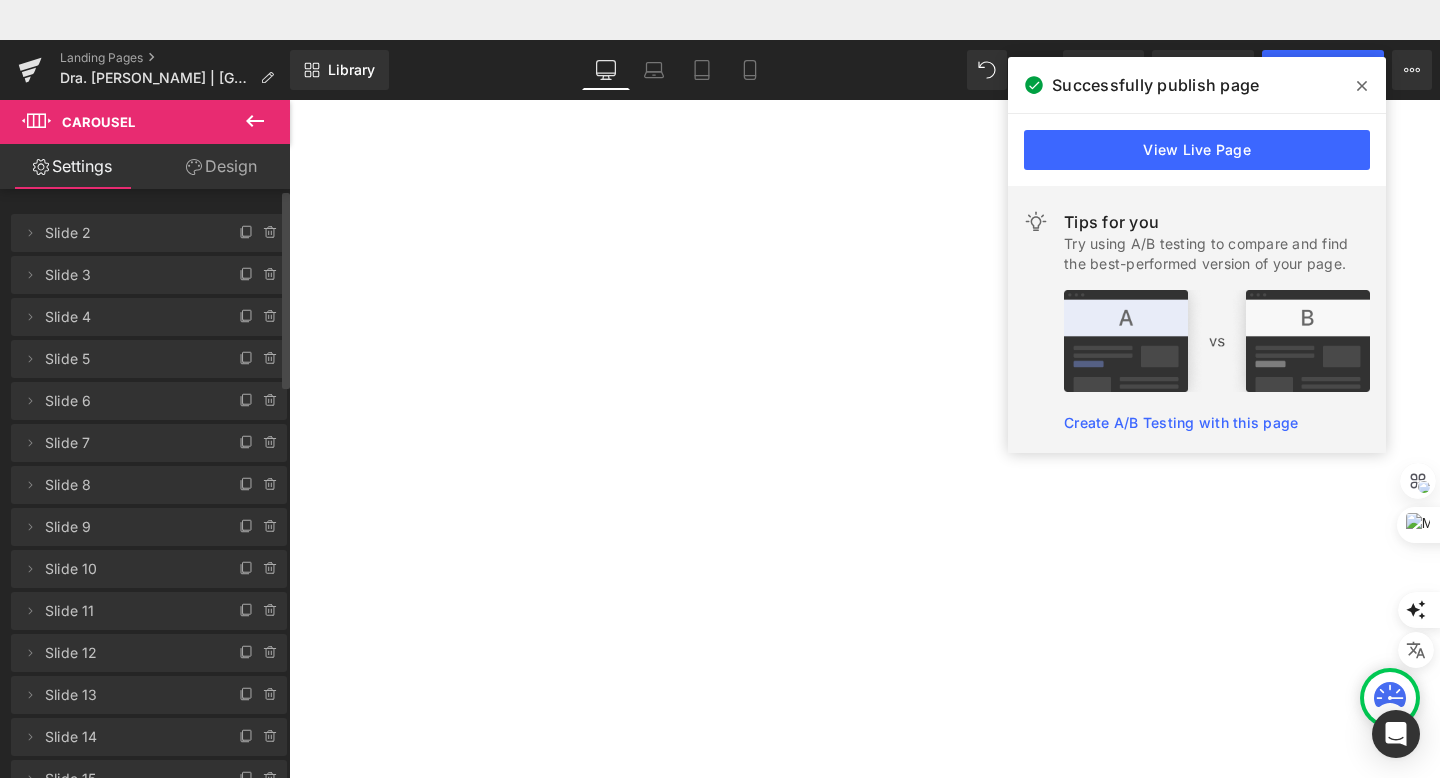click 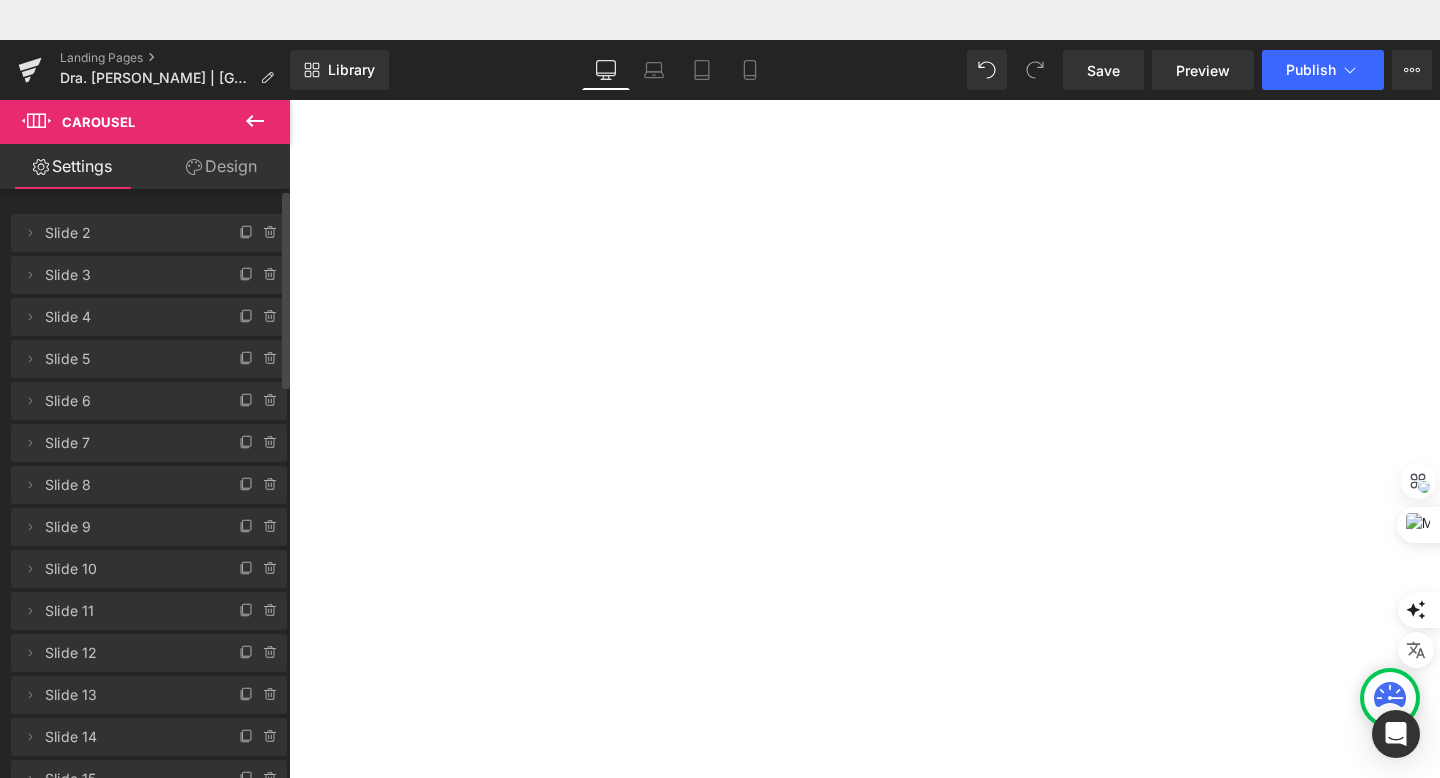 click on "Carousel" at bounding box center [289, 60] 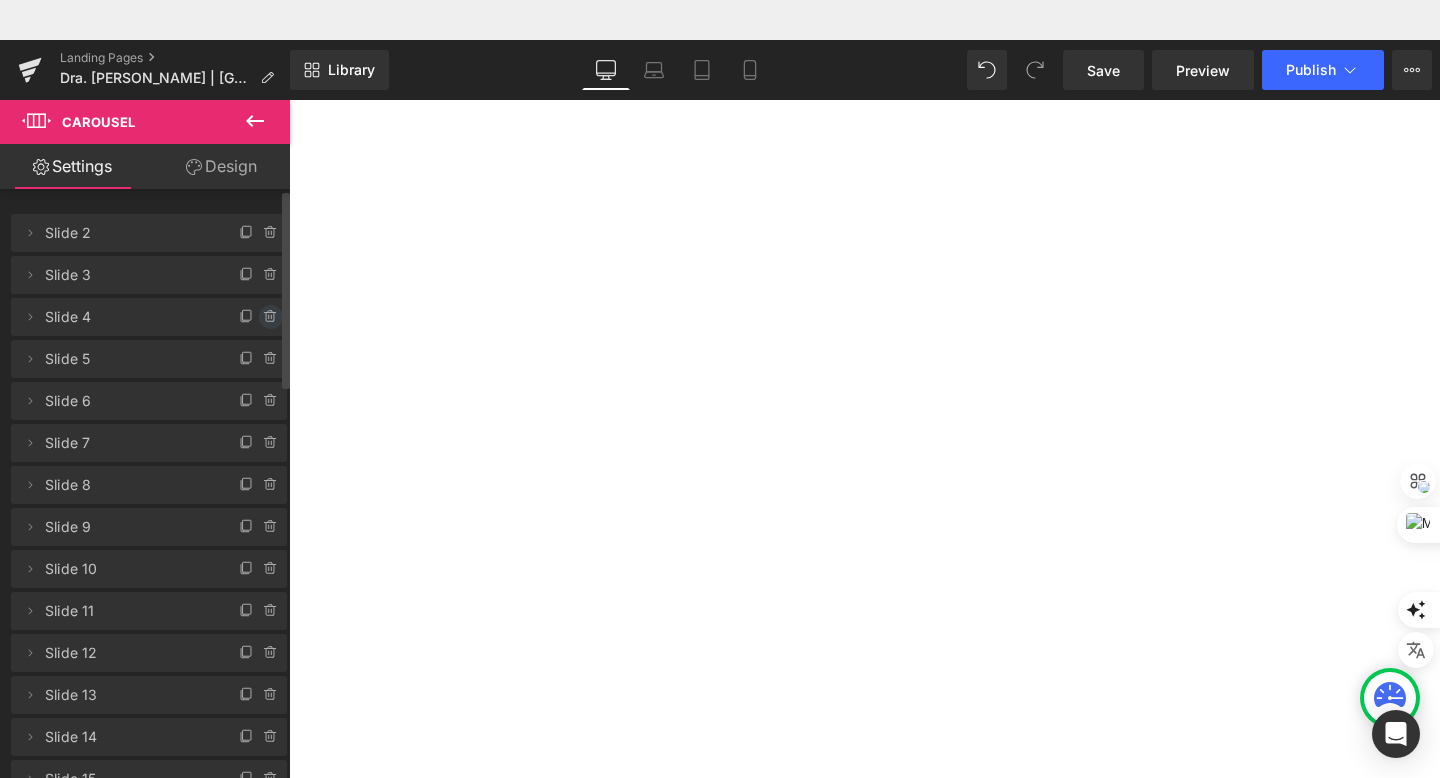click 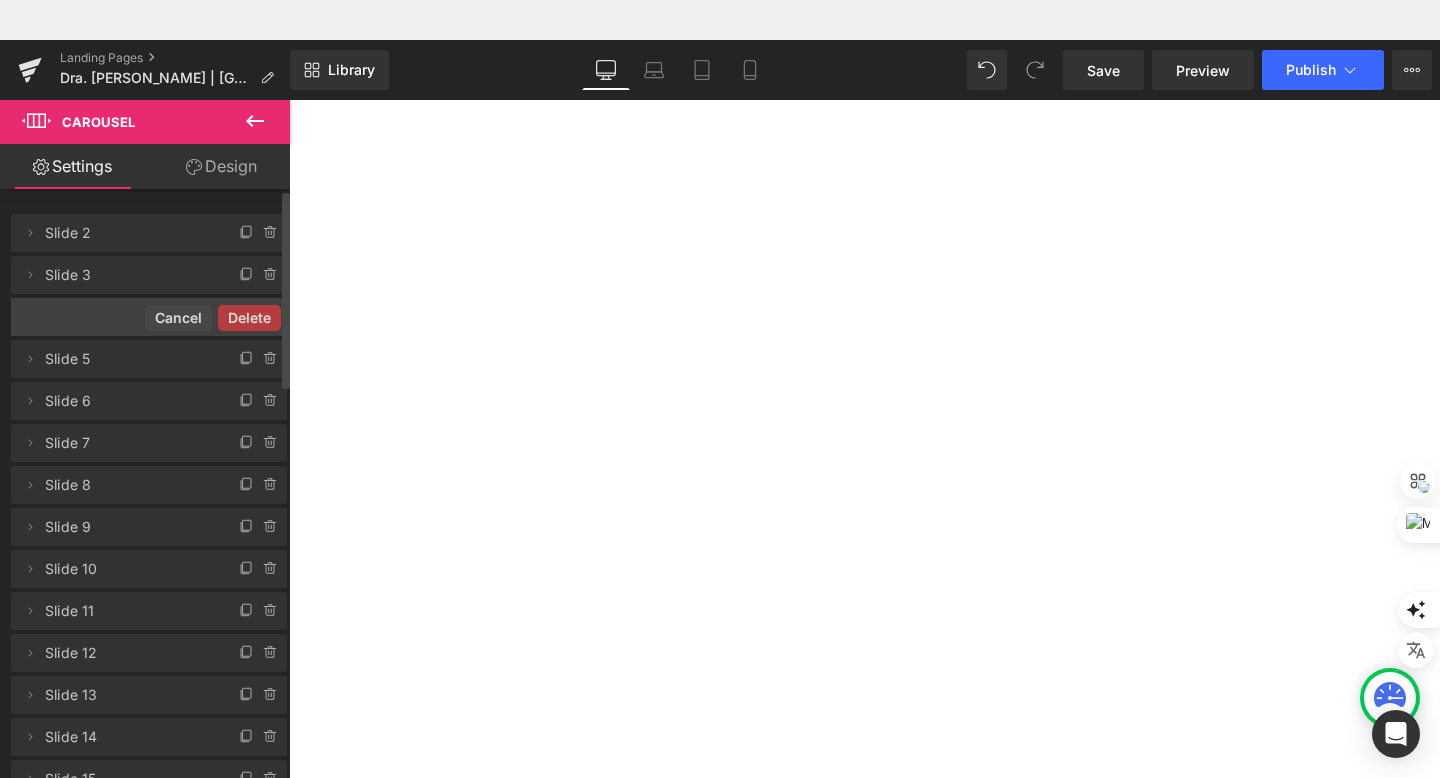 click on "Delete" at bounding box center [249, 318] 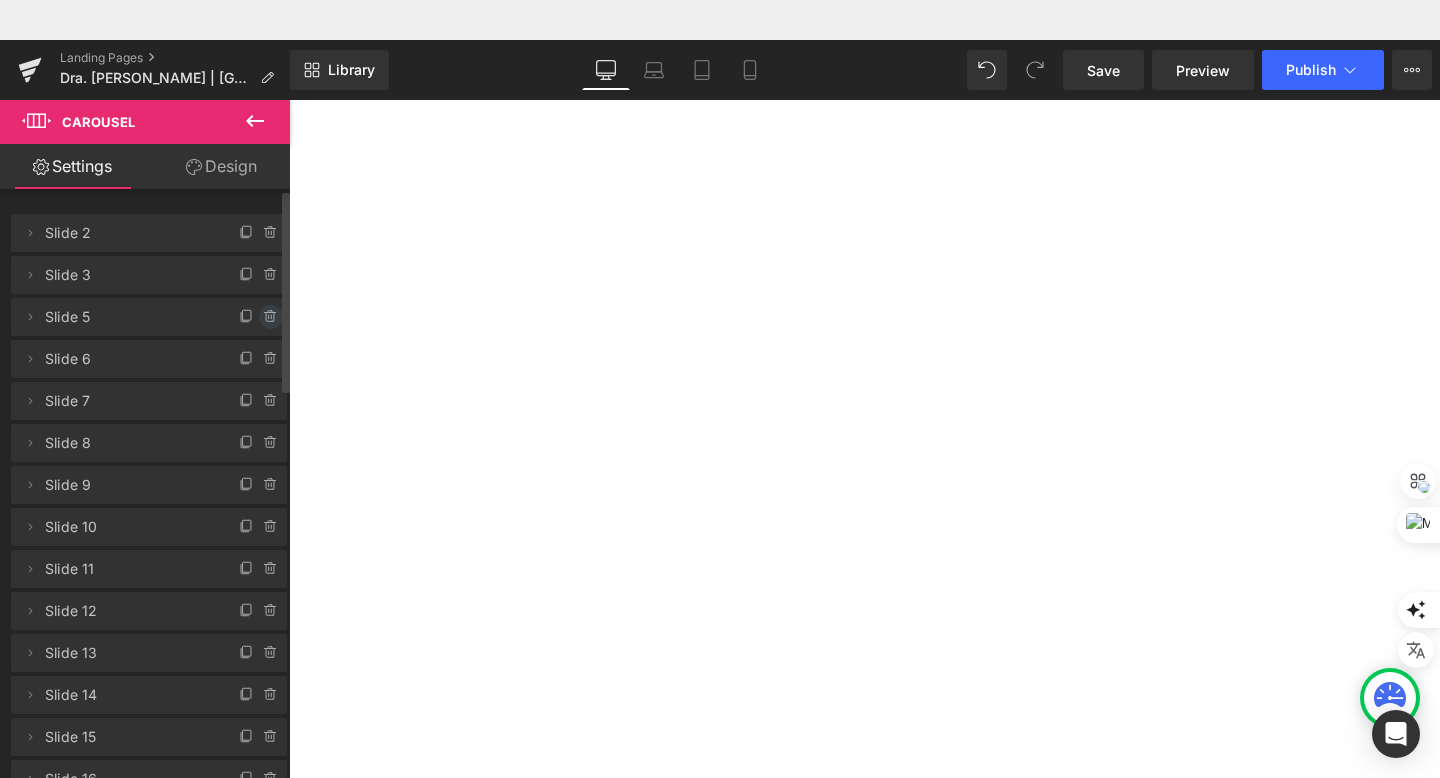 click 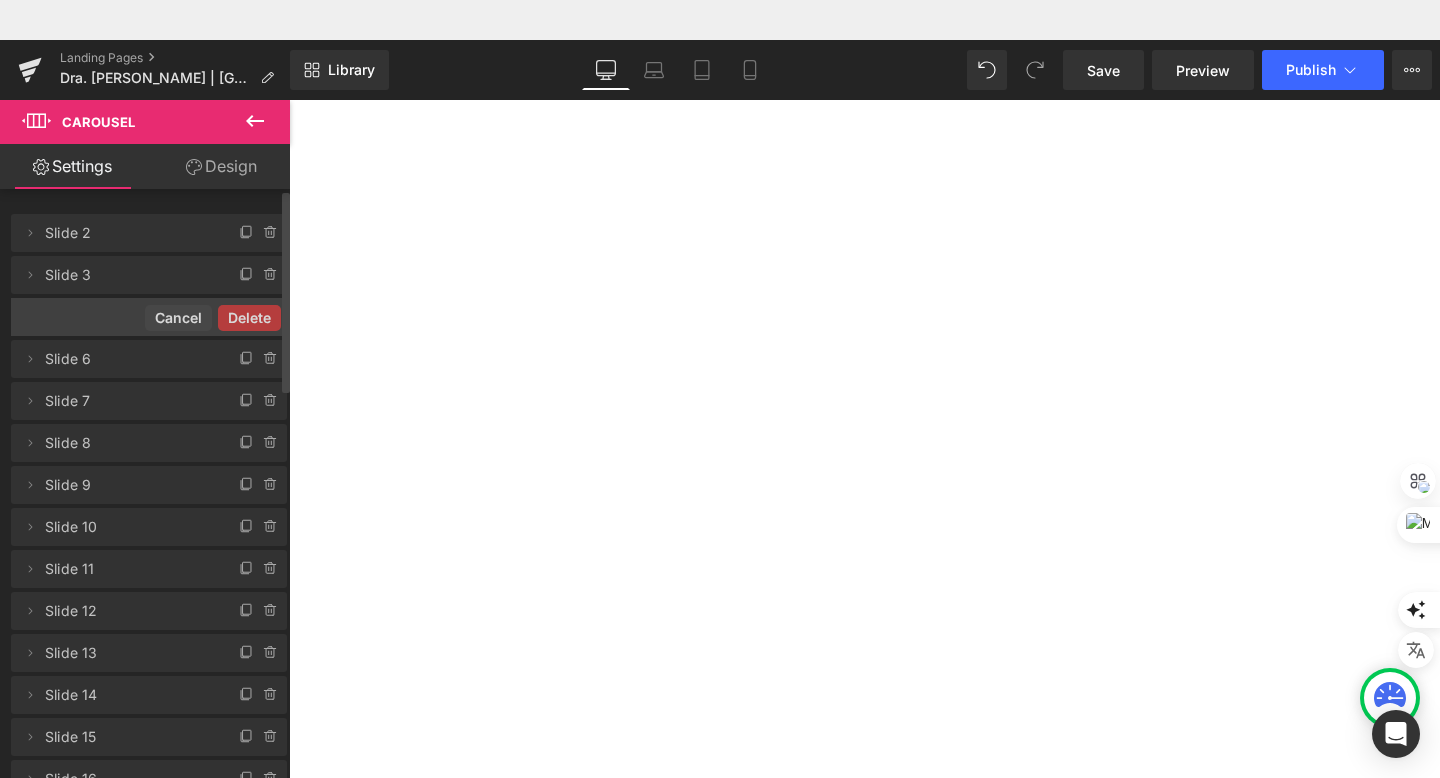 click on "Delete" at bounding box center (249, 318) 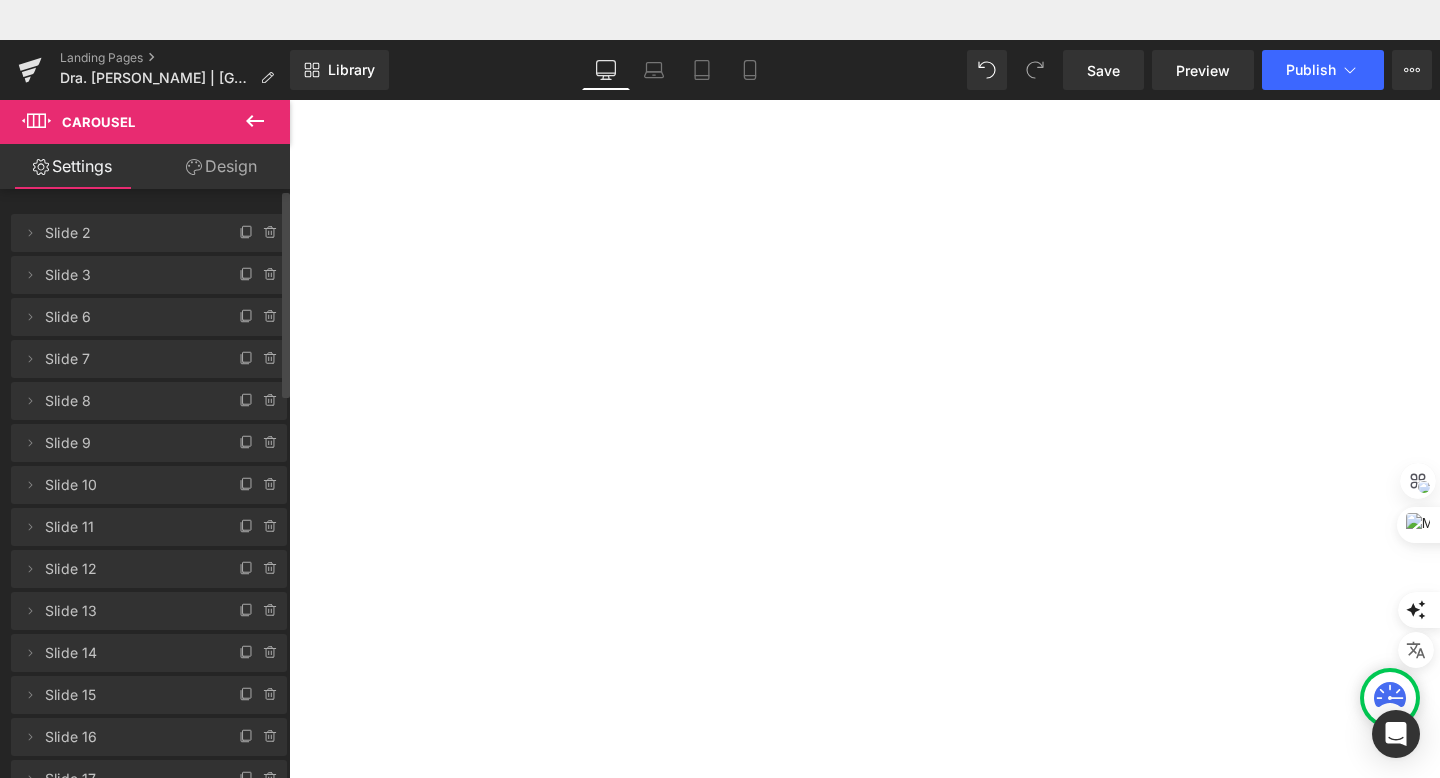 click 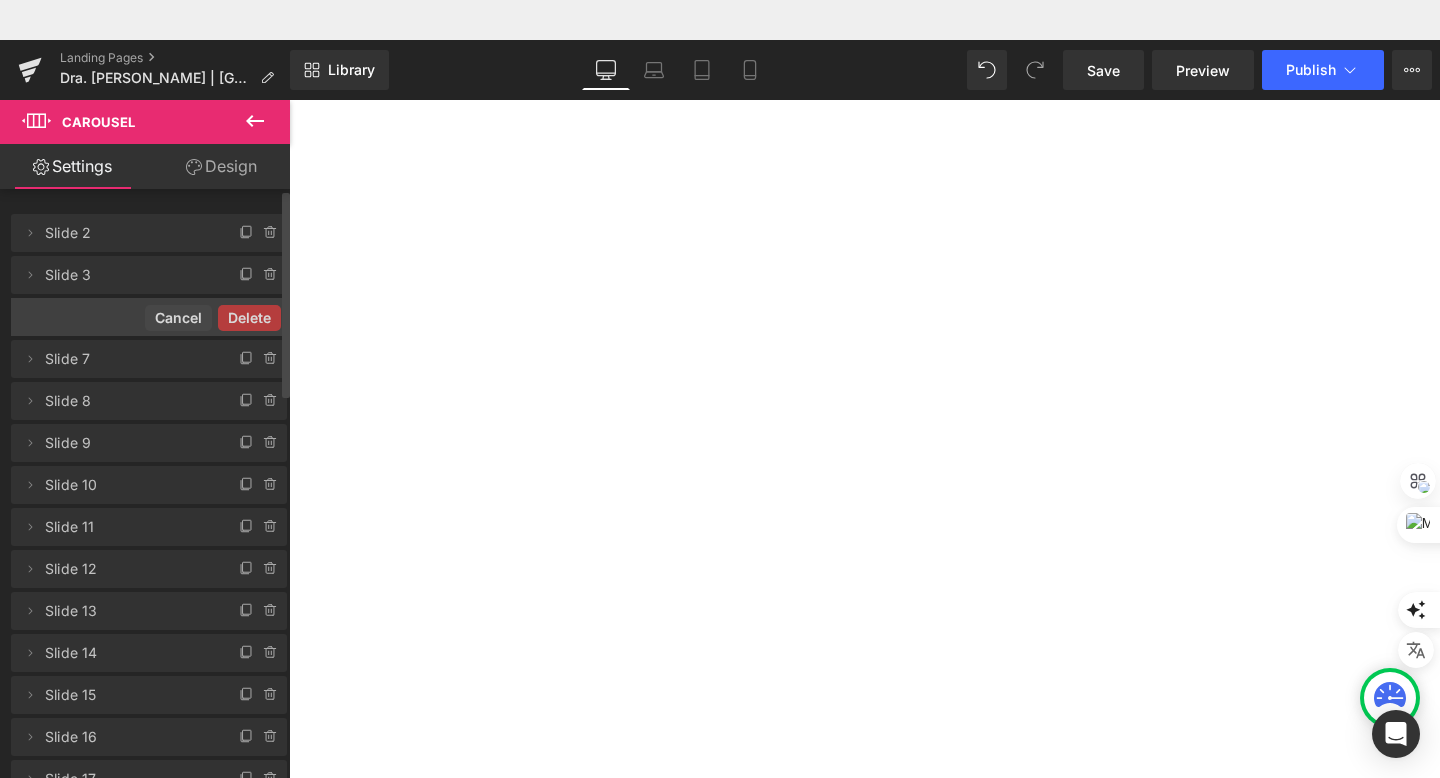 click on "Delete" at bounding box center (249, 318) 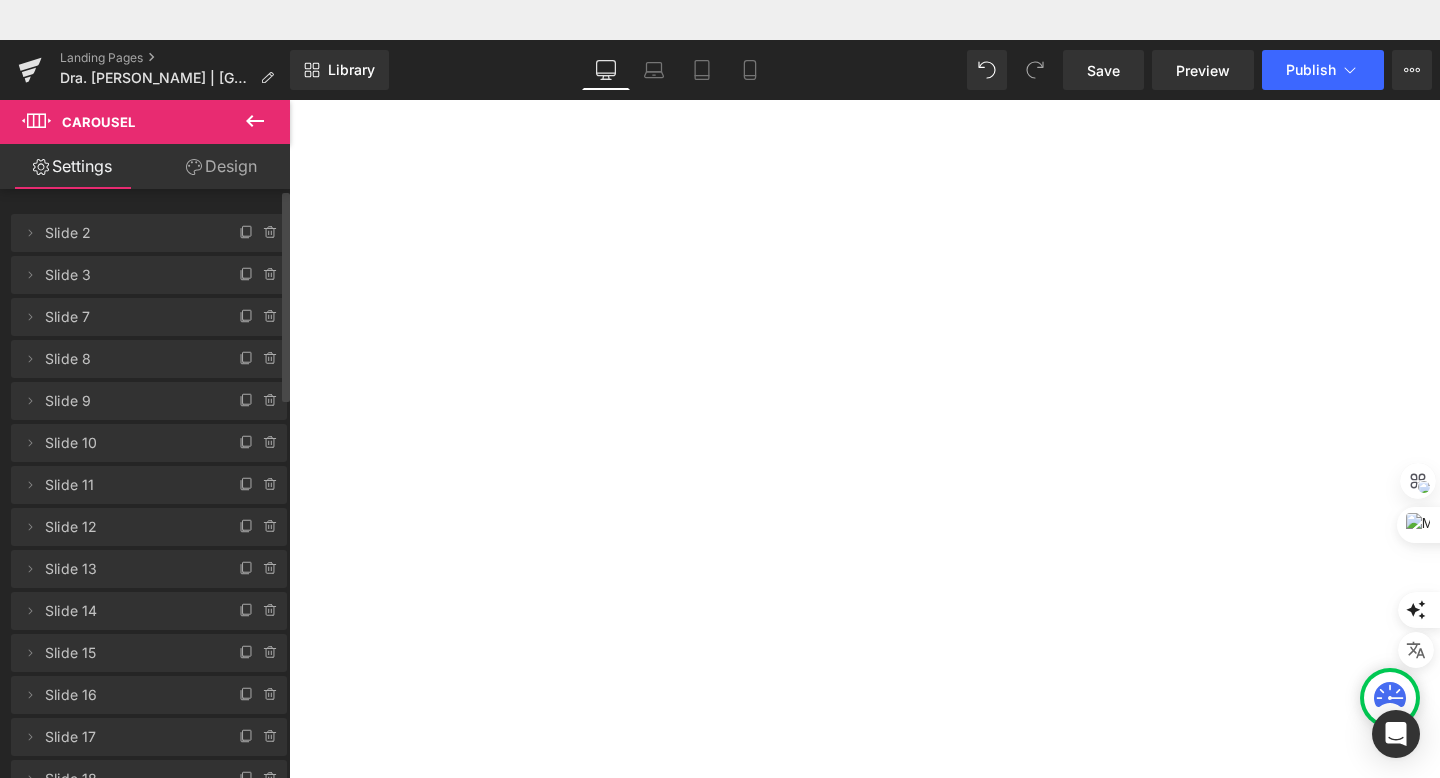 click 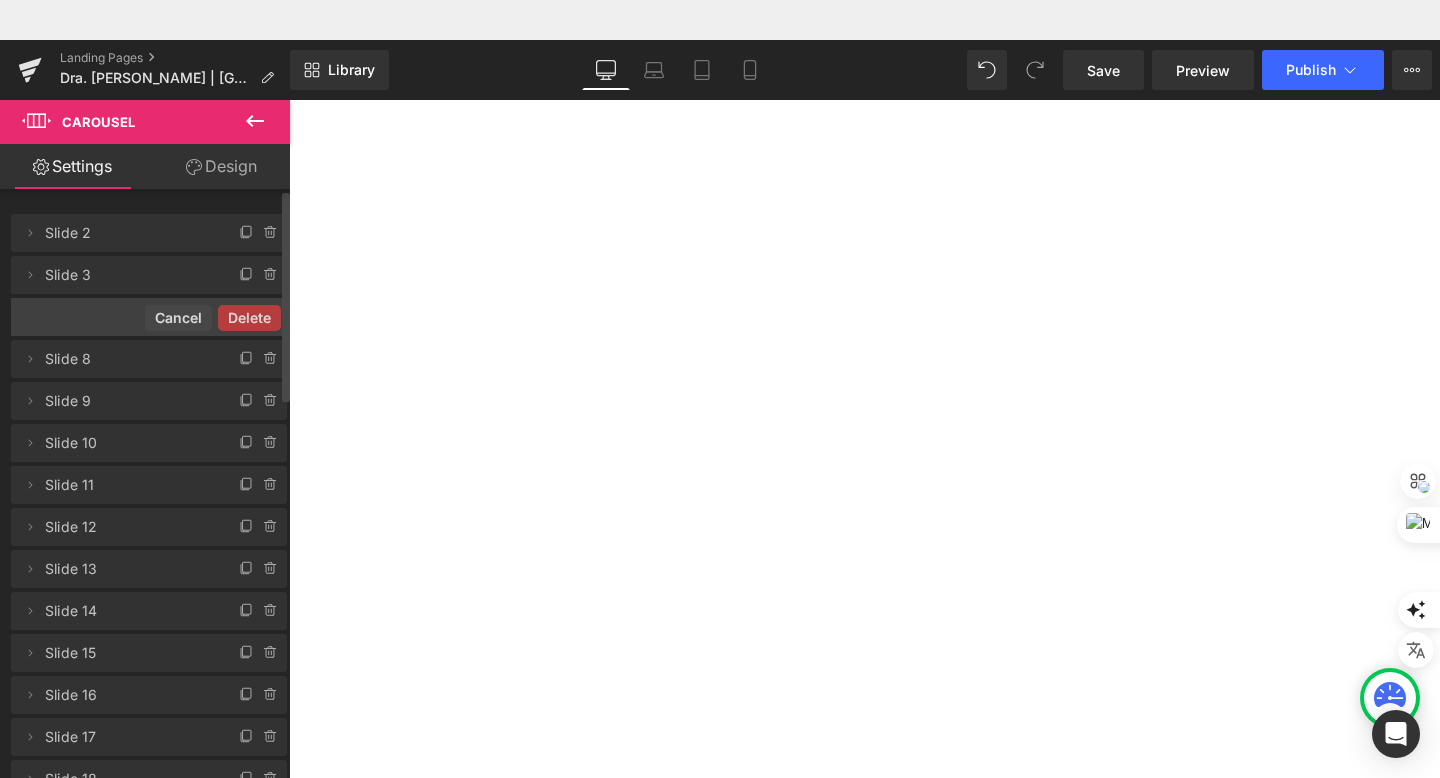 click on "Delete" at bounding box center (249, 318) 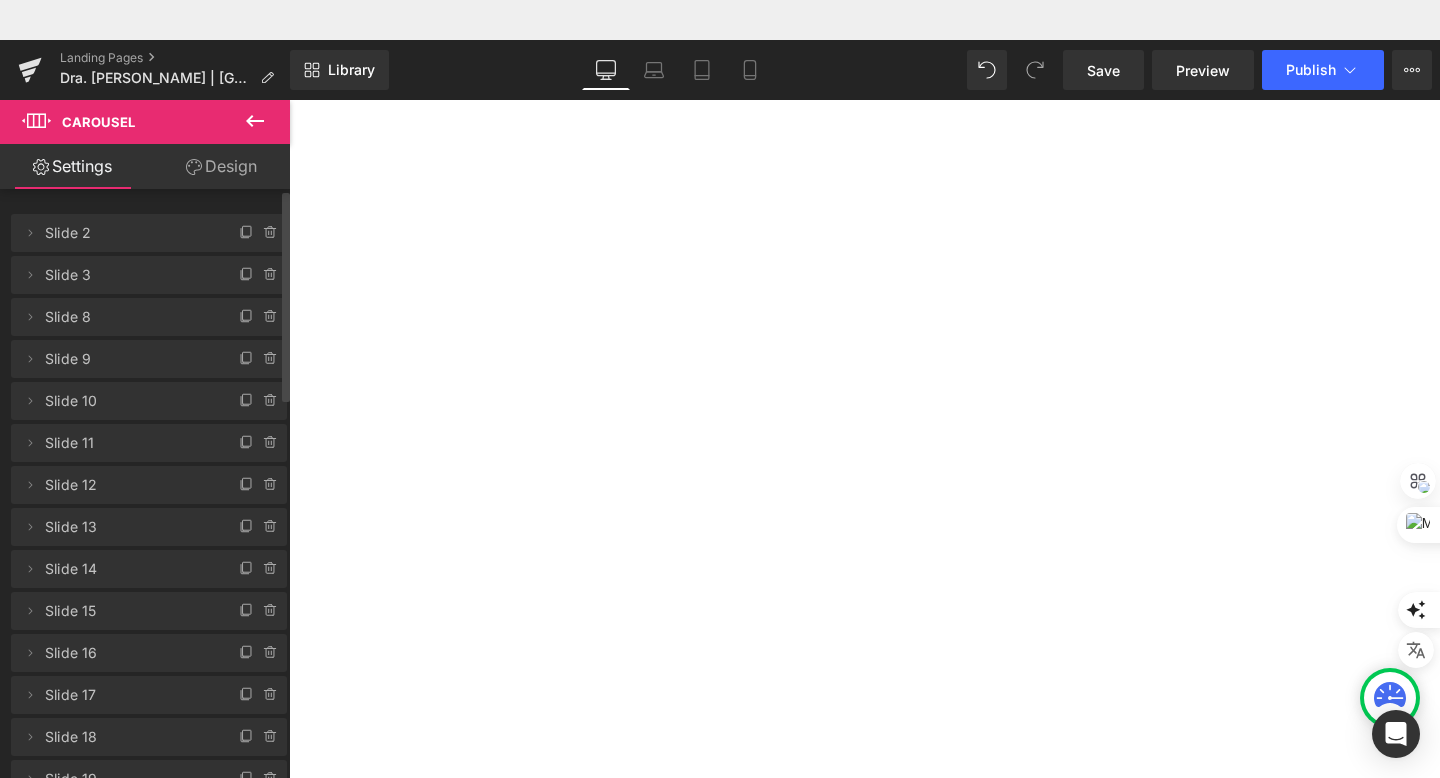 click 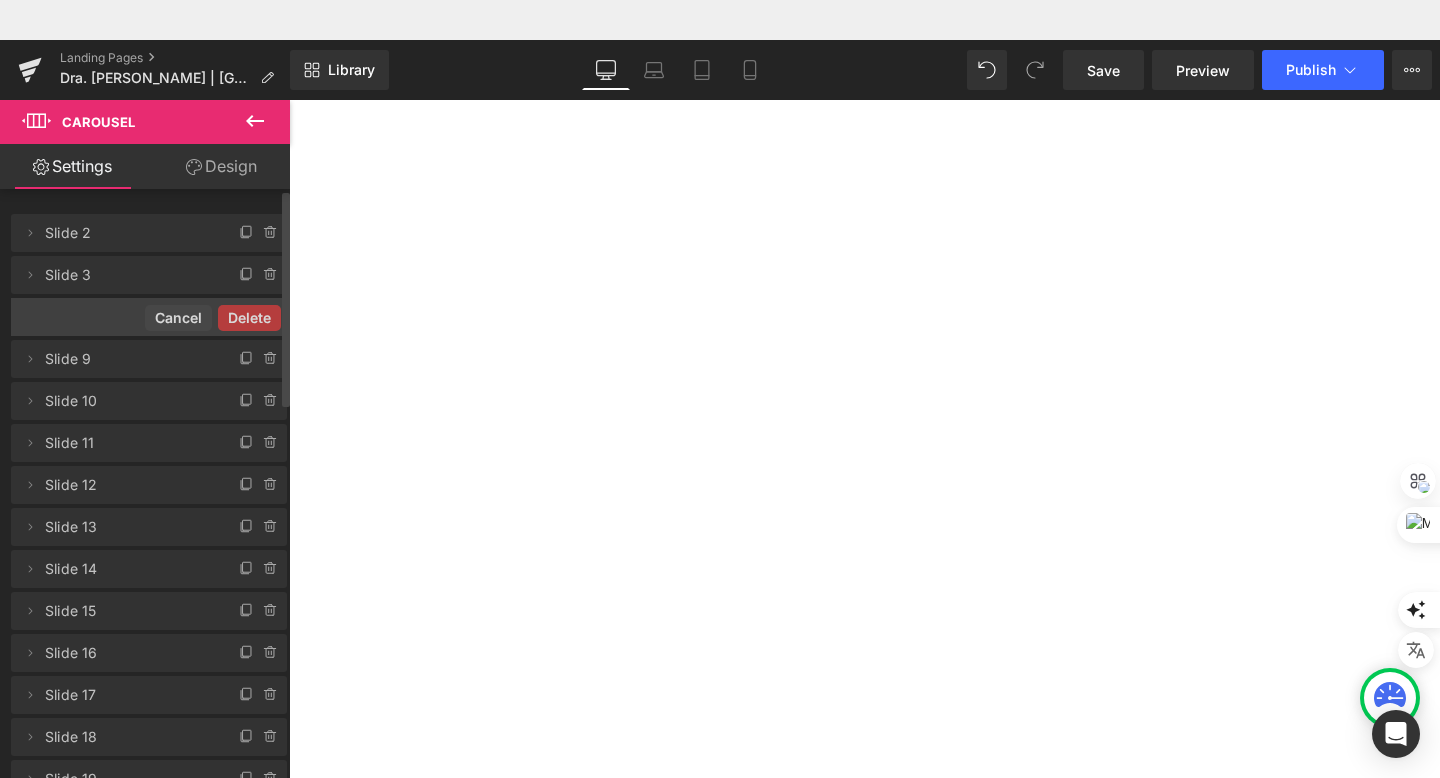 click on "Delete" at bounding box center (249, 318) 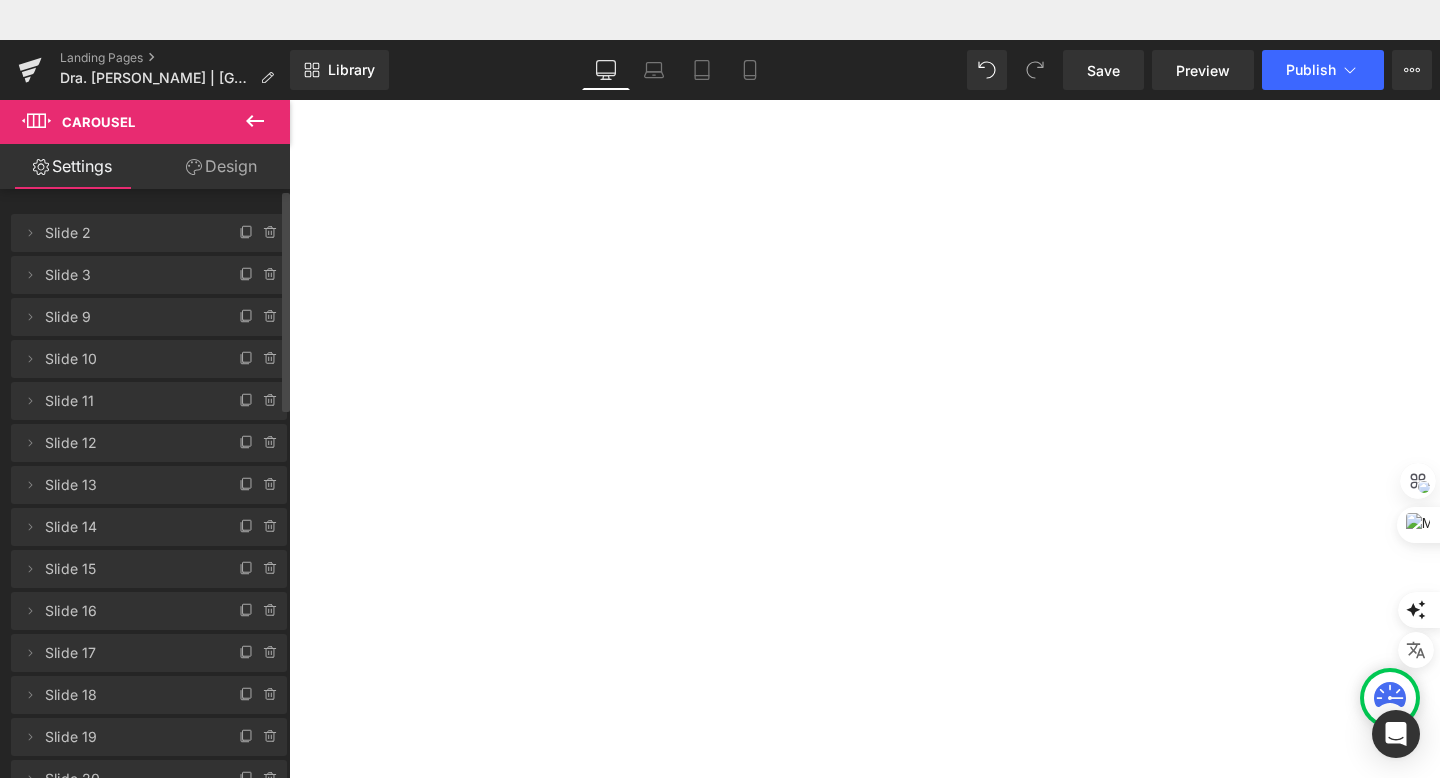 click 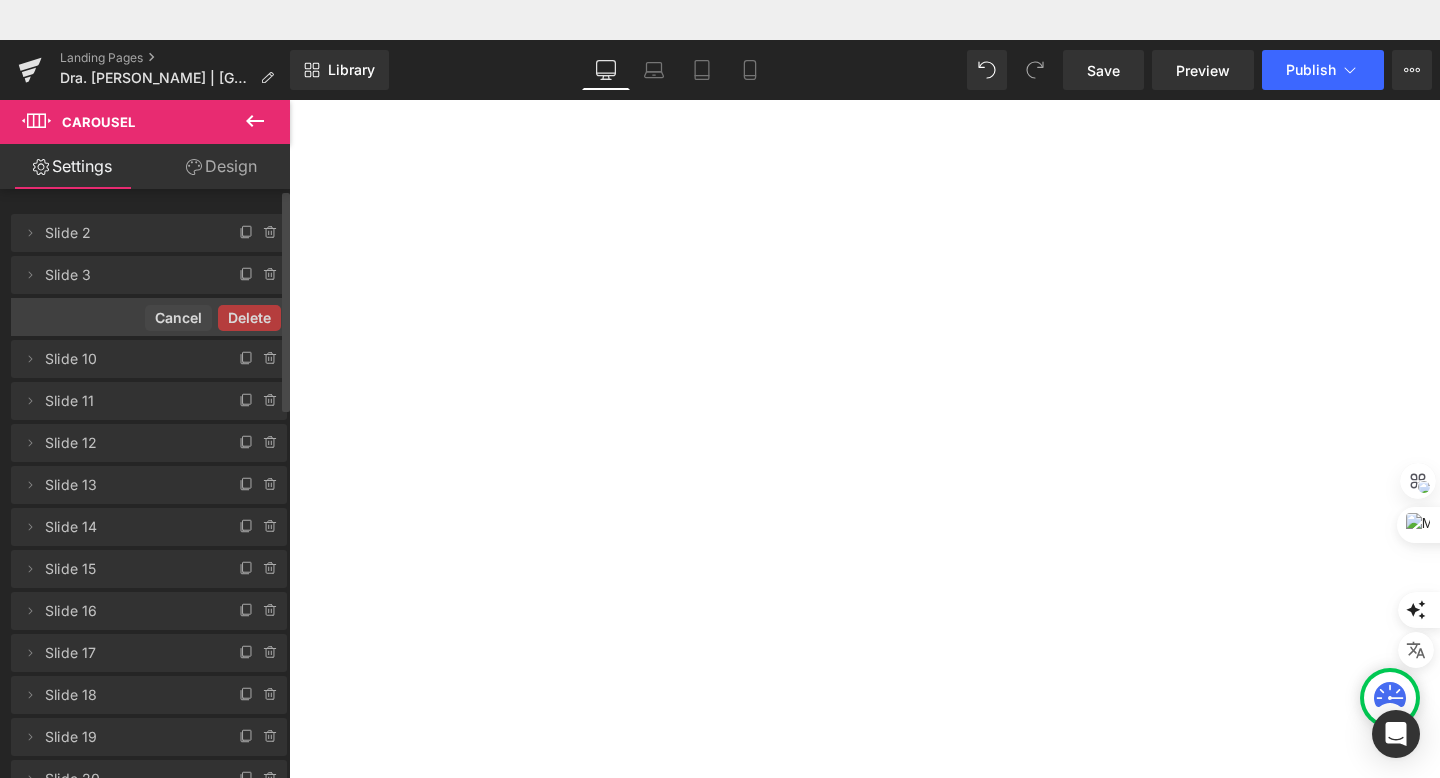 click on "Delete" at bounding box center [249, 318] 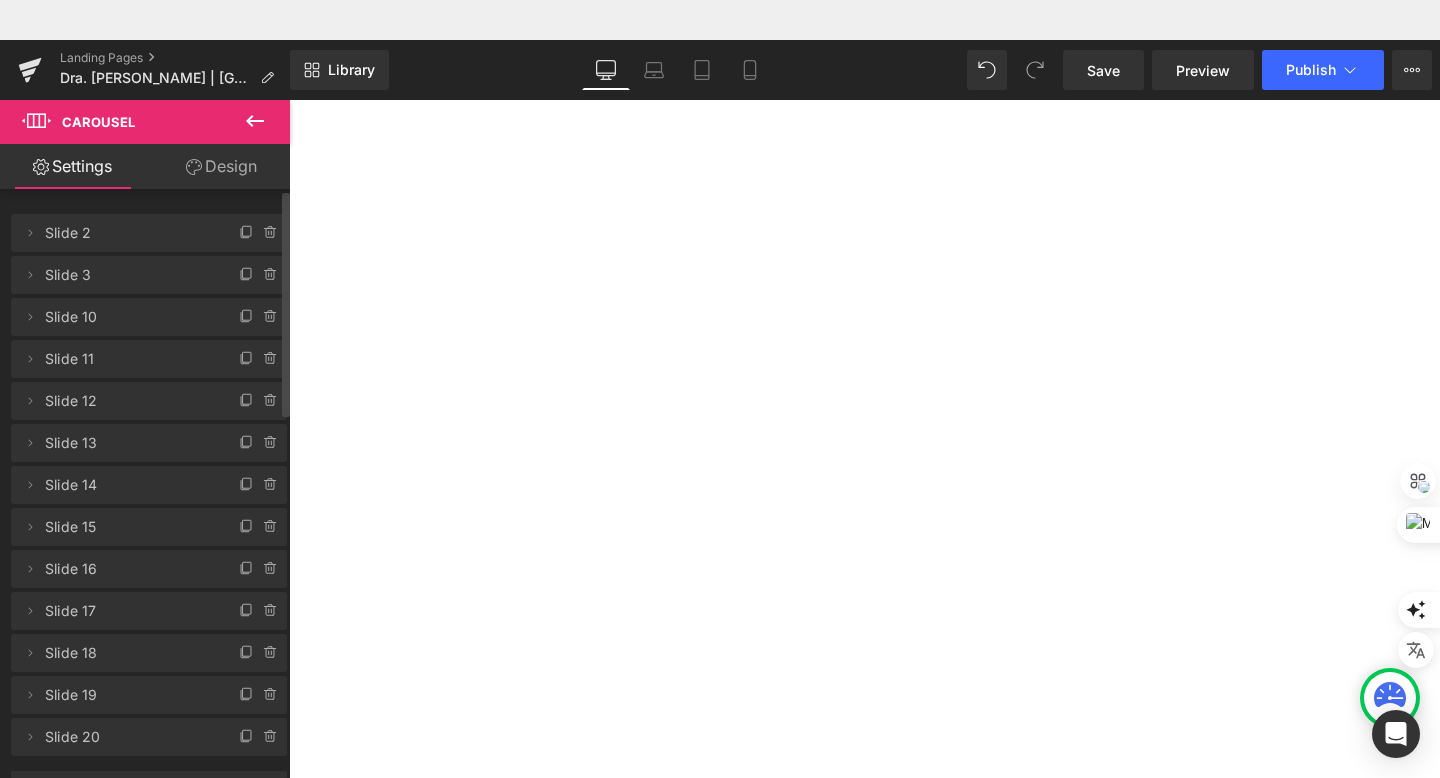 click on "›" at bounding box center [289, 60] 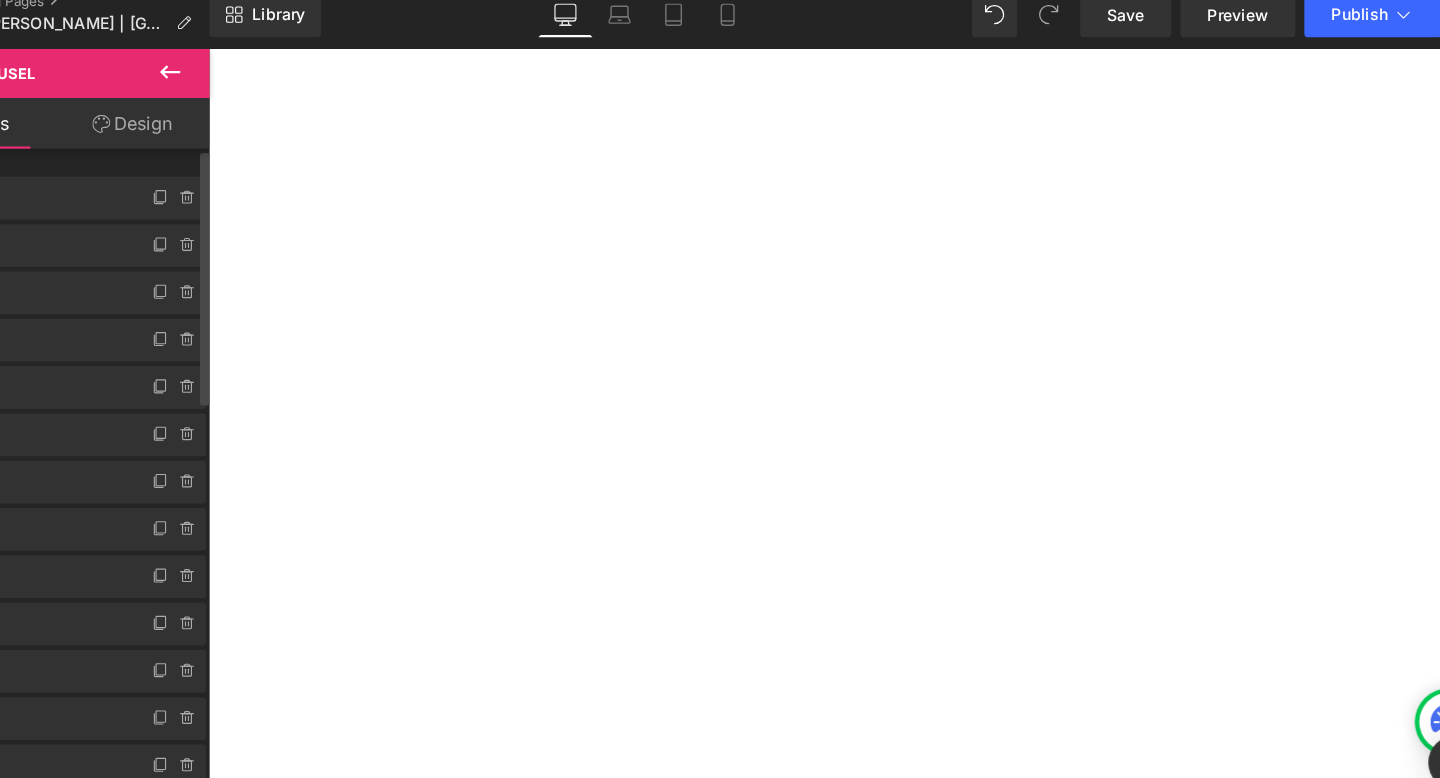 click on "‹" at bounding box center [208, 3] 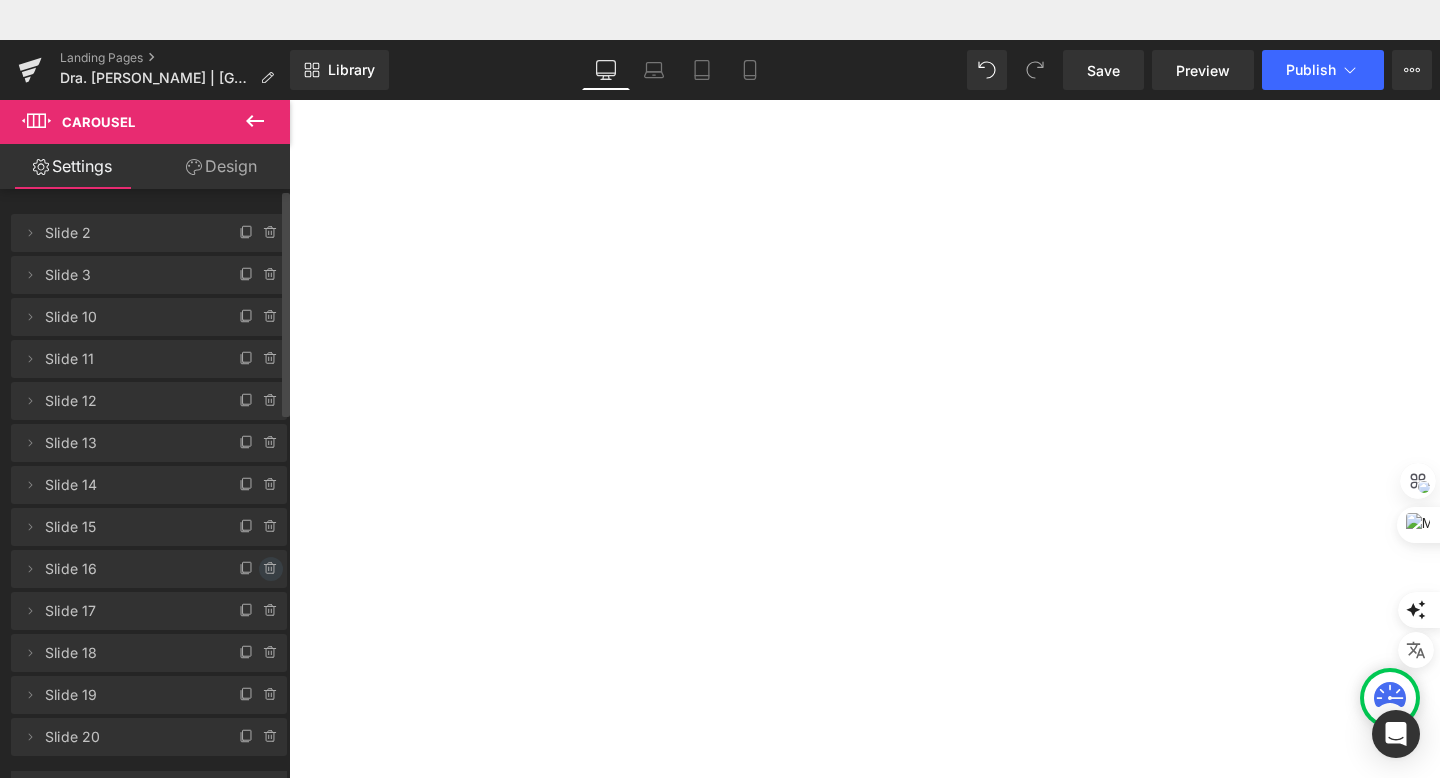 click 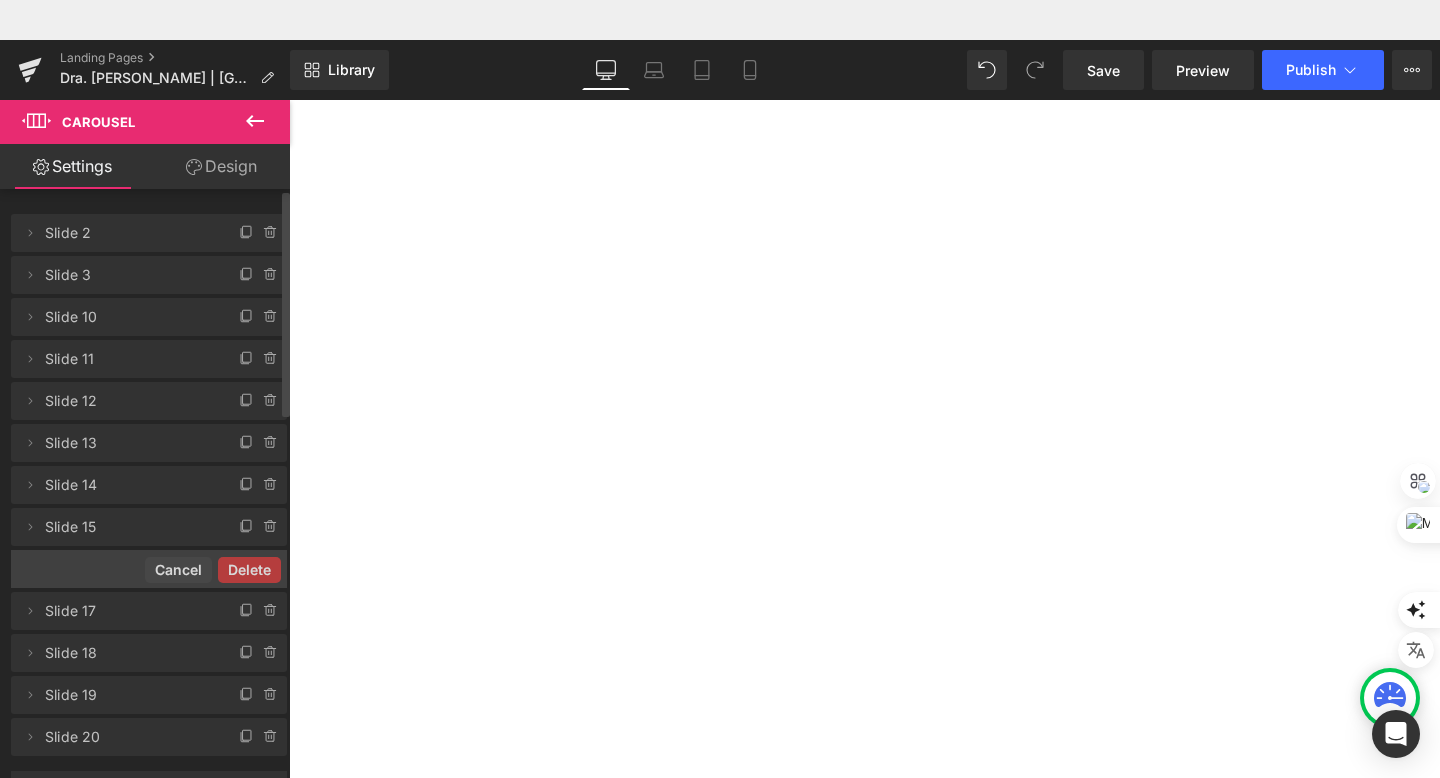 click on "Delete" at bounding box center [249, 570] 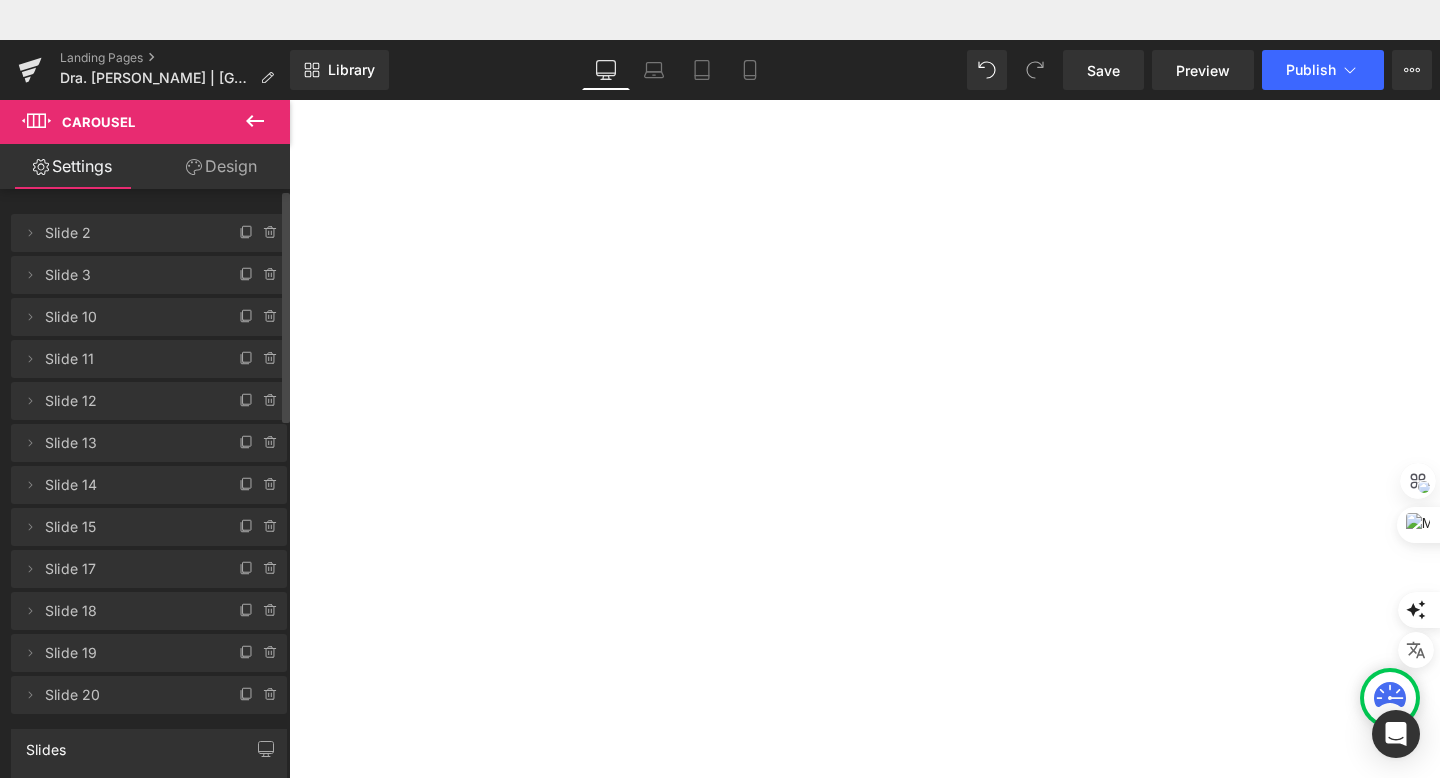 click on "›" at bounding box center [289, 60] 